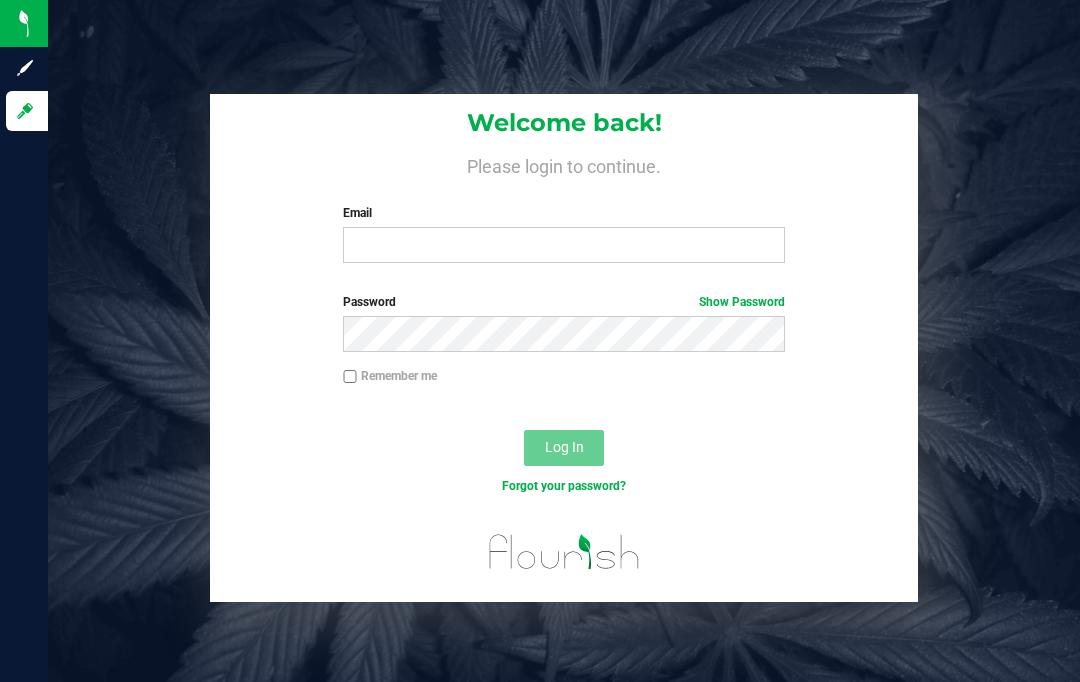 scroll, scrollTop: 0, scrollLeft: 0, axis: both 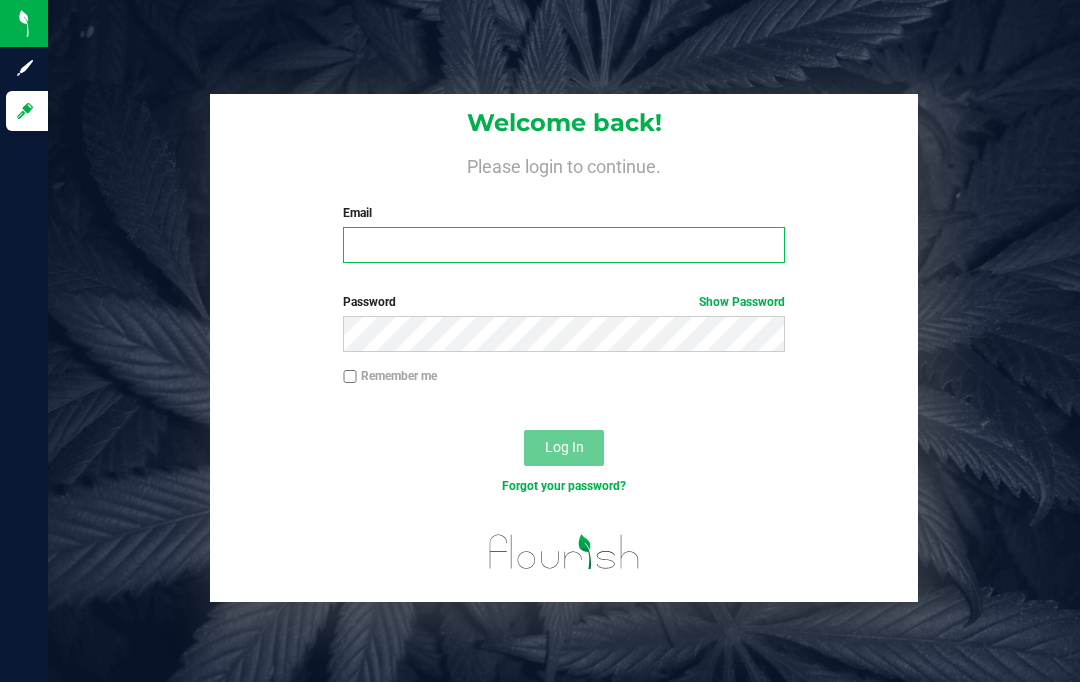 click on "Email" at bounding box center (564, 245) 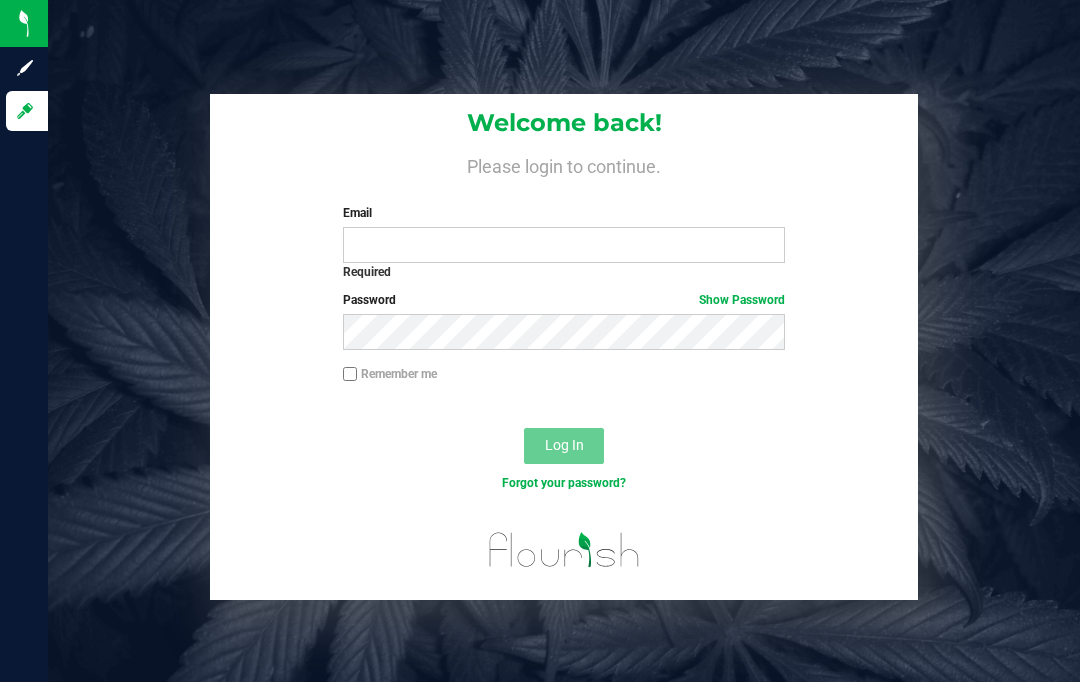scroll, scrollTop: 84, scrollLeft: 0, axis: vertical 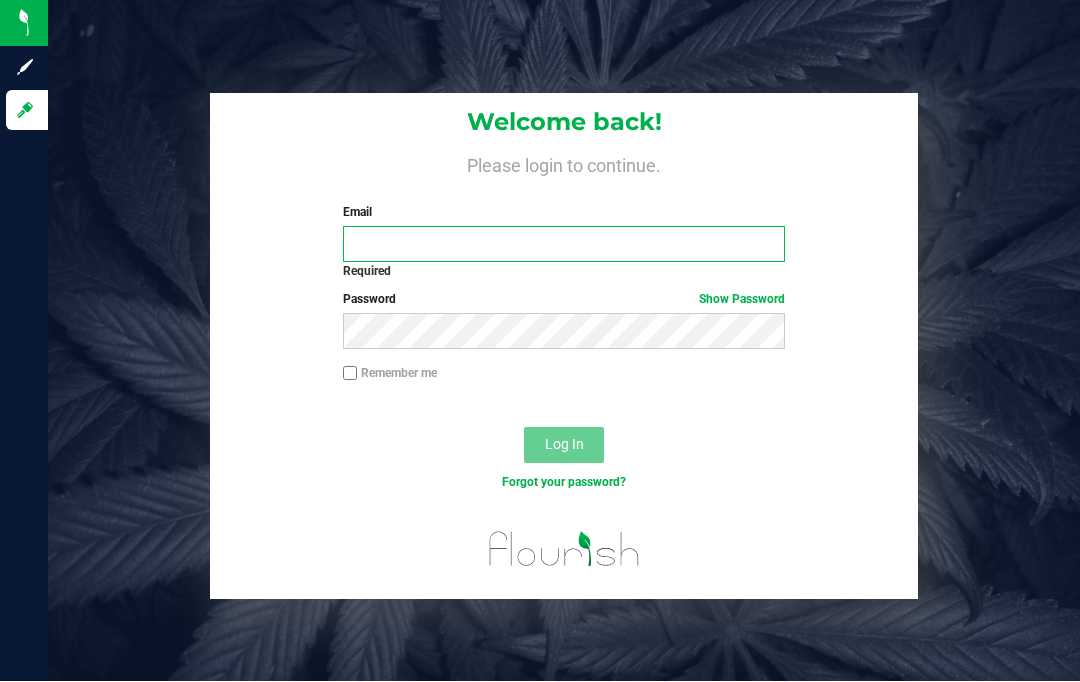 type on "geoff.wex@[EMAIL_DOMAIN]" 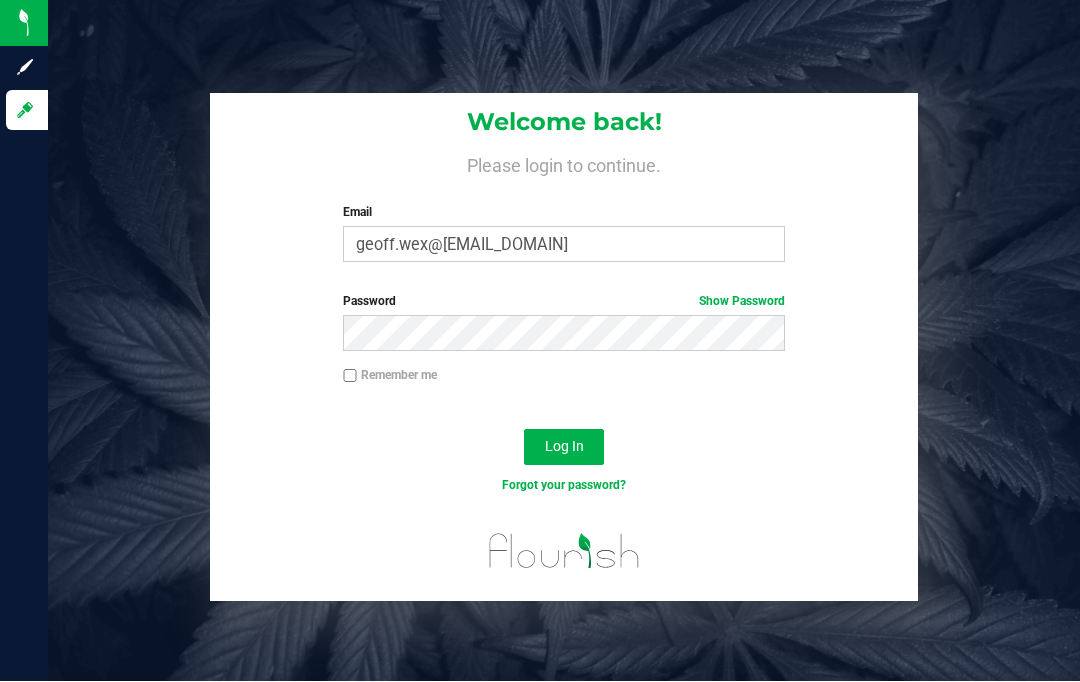 click on "Log In" at bounding box center (564, 448) 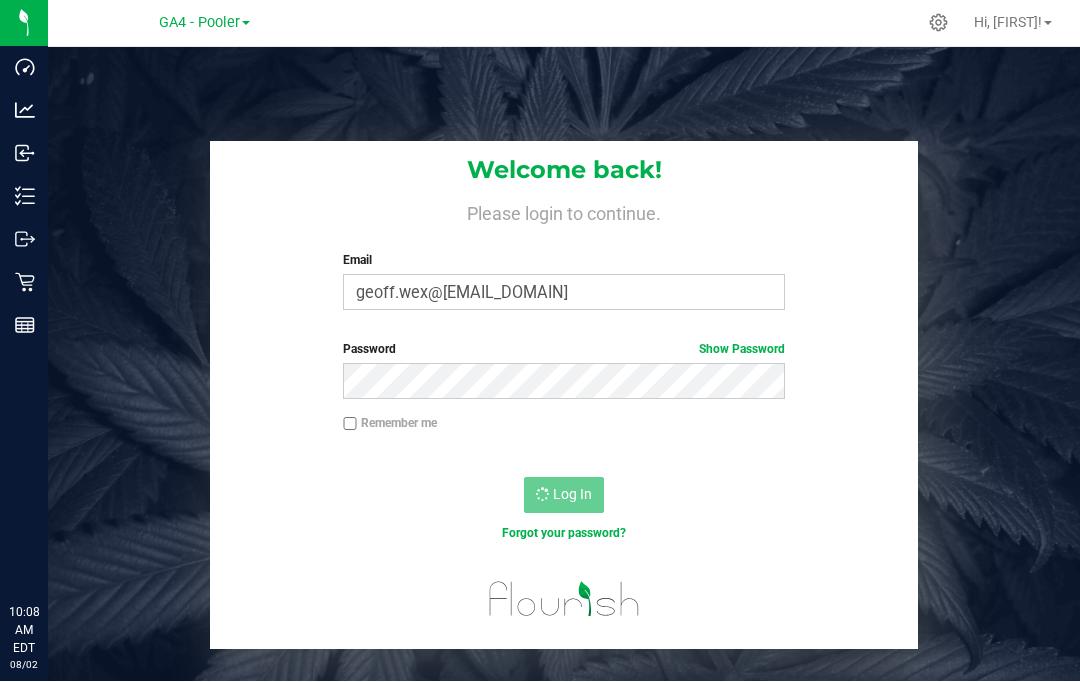 scroll, scrollTop: 0, scrollLeft: 0, axis: both 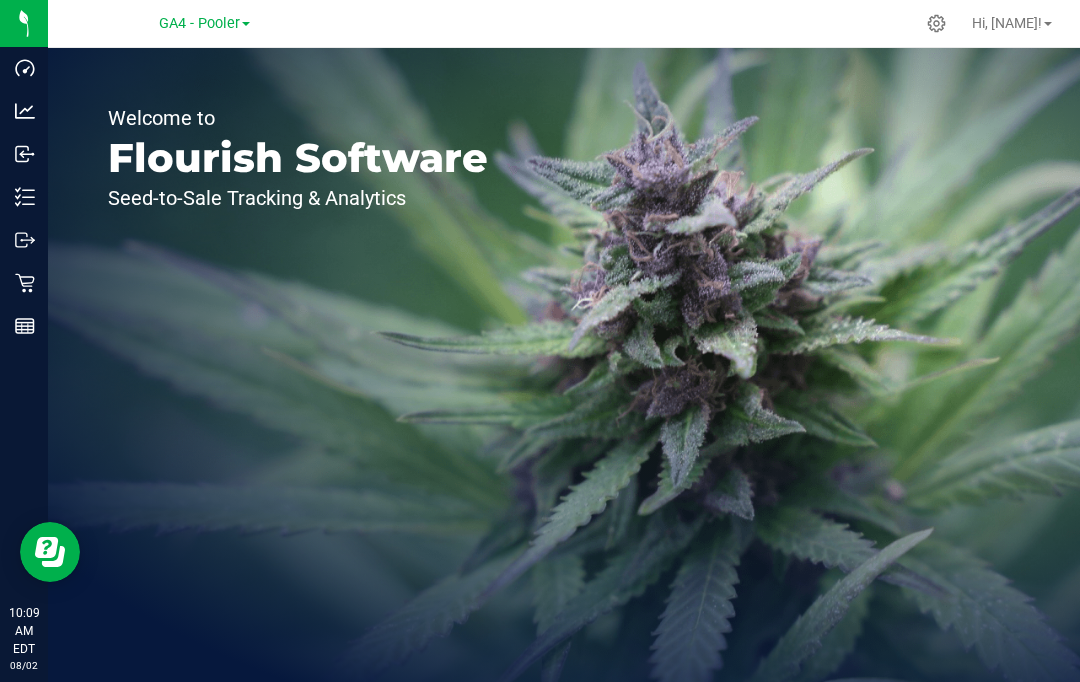 click on "GA4 - Pooler" at bounding box center (204, 23) 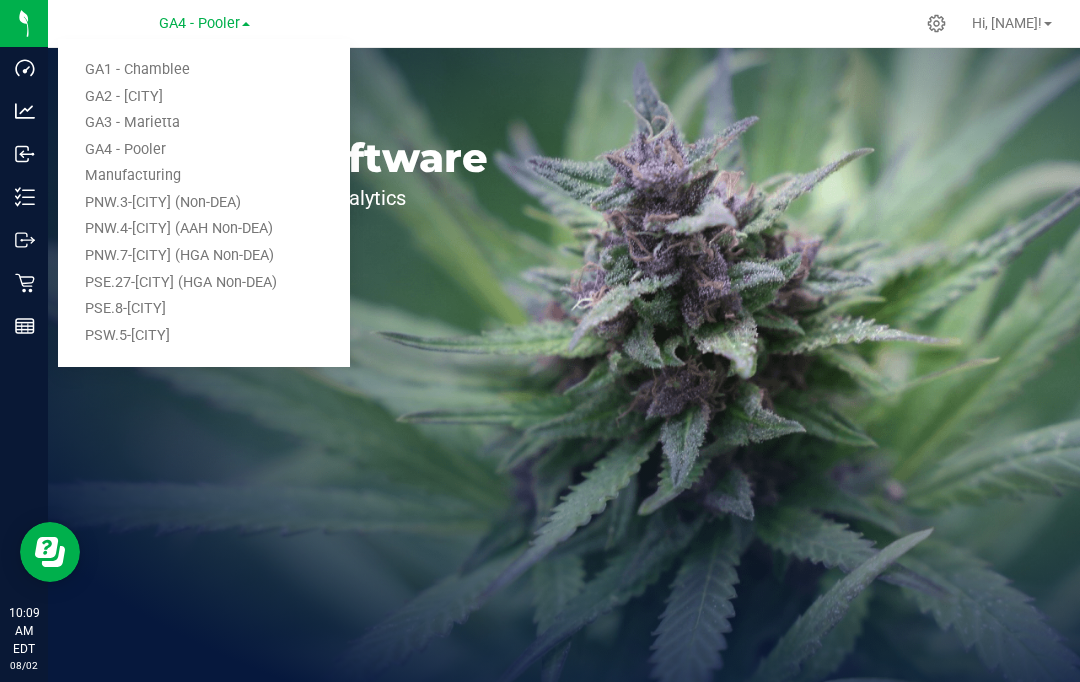 click on "PSW.5-[CITY]" at bounding box center (204, 336) 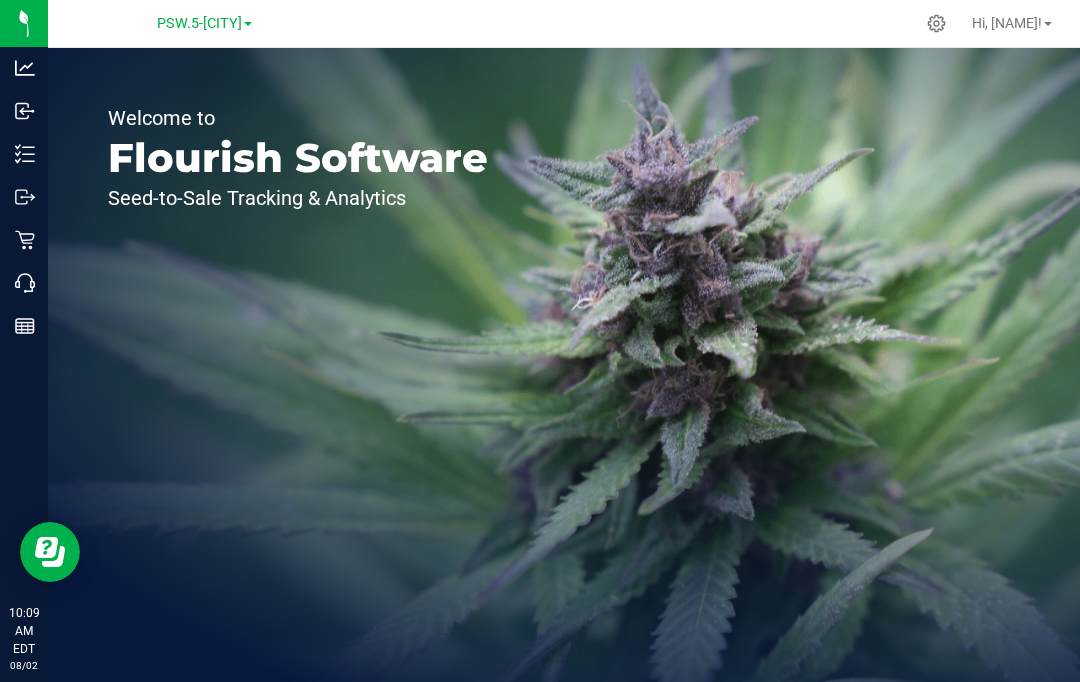 click 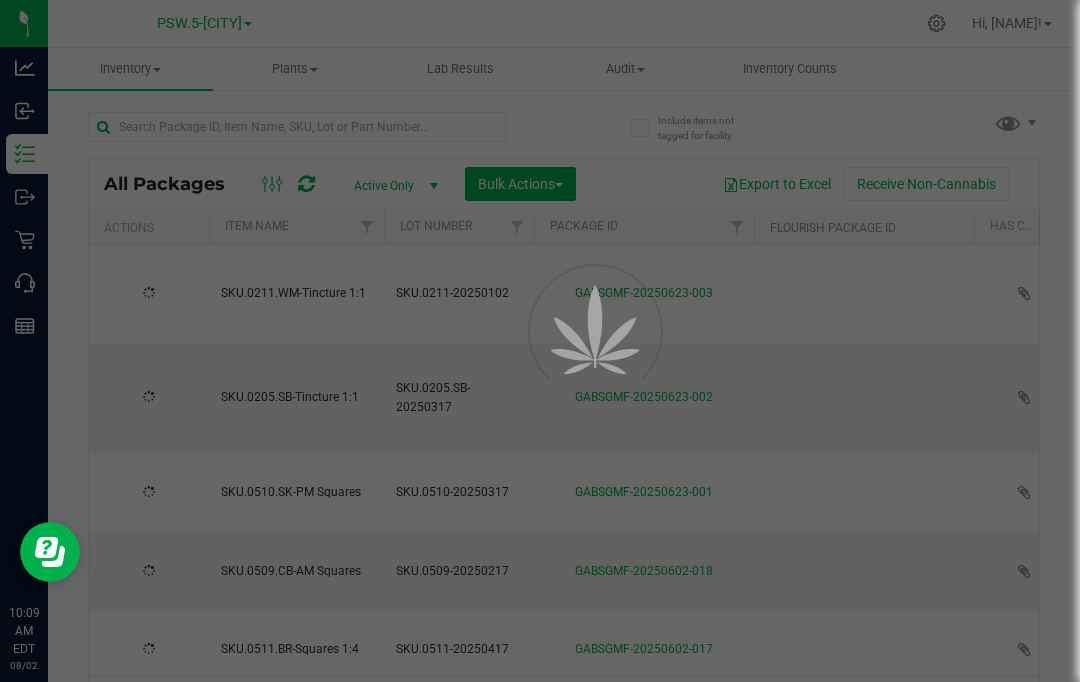 type on "2025-01-02" 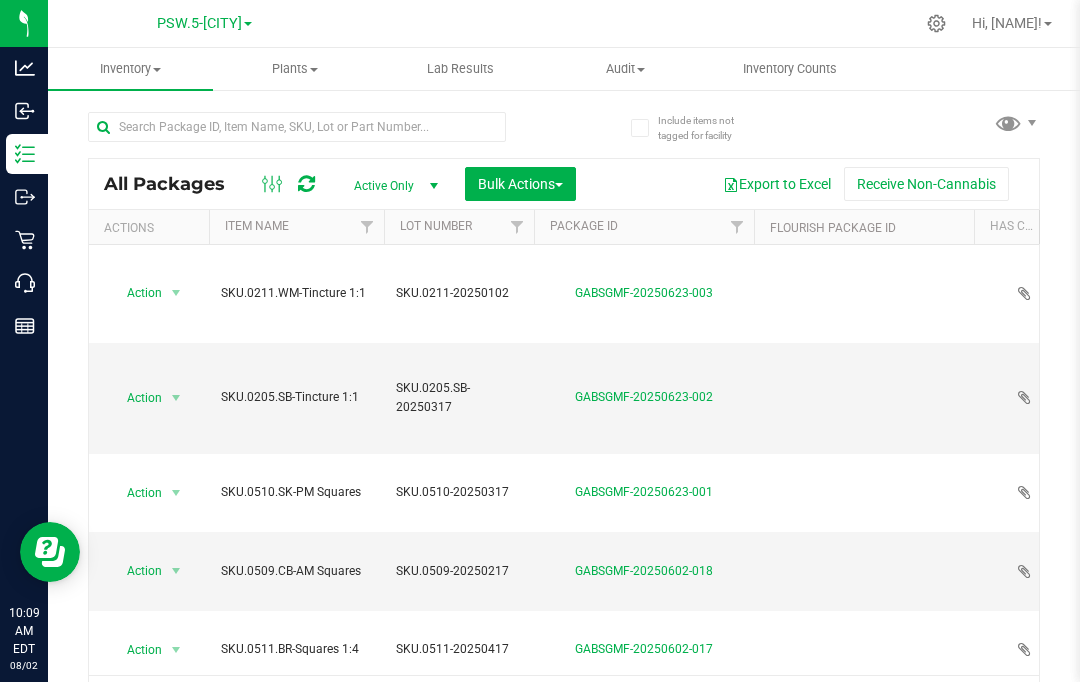 click on "Item Name" at bounding box center (257, 226) 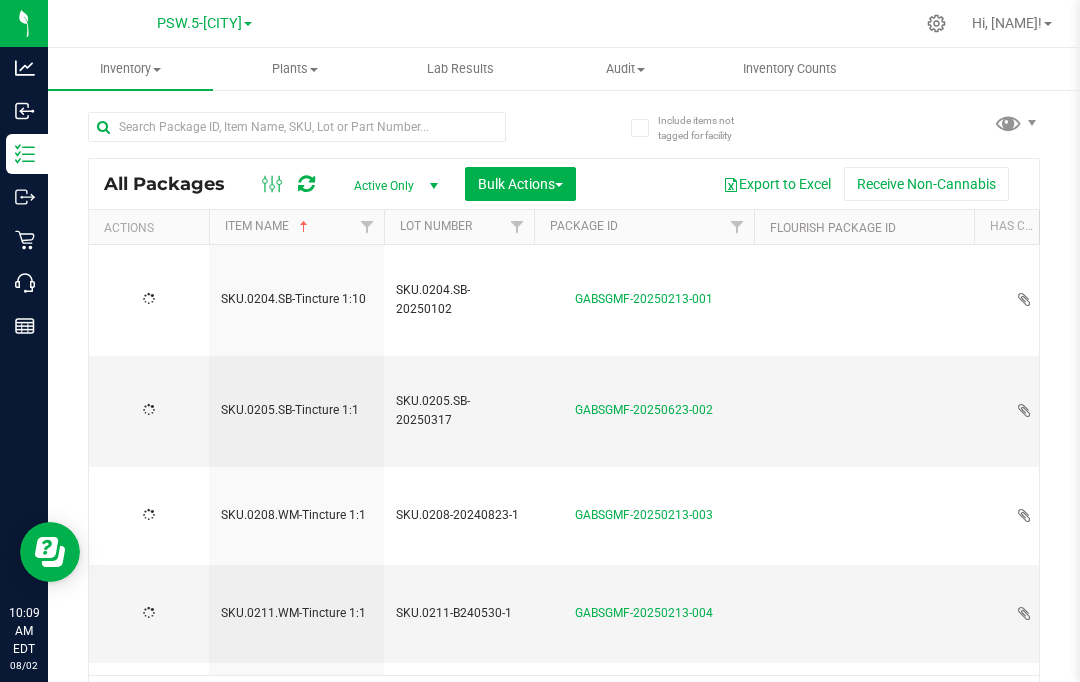 type on "2025-01-02" 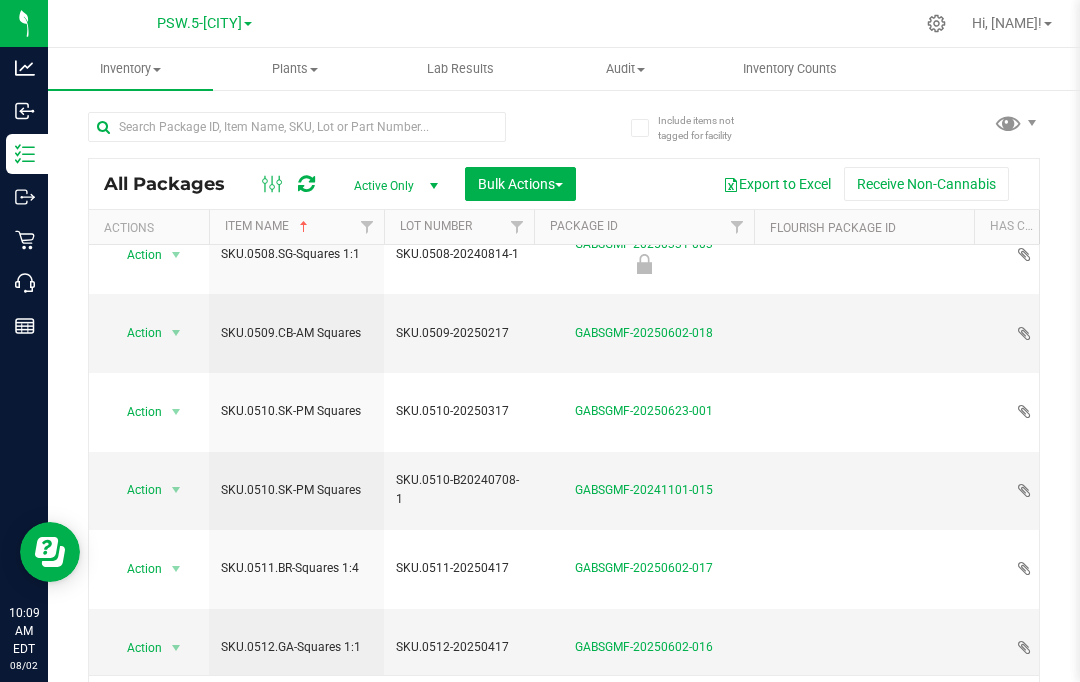 scroll, scrollTop: 952, scrollLeft: 0, axis: vertical 